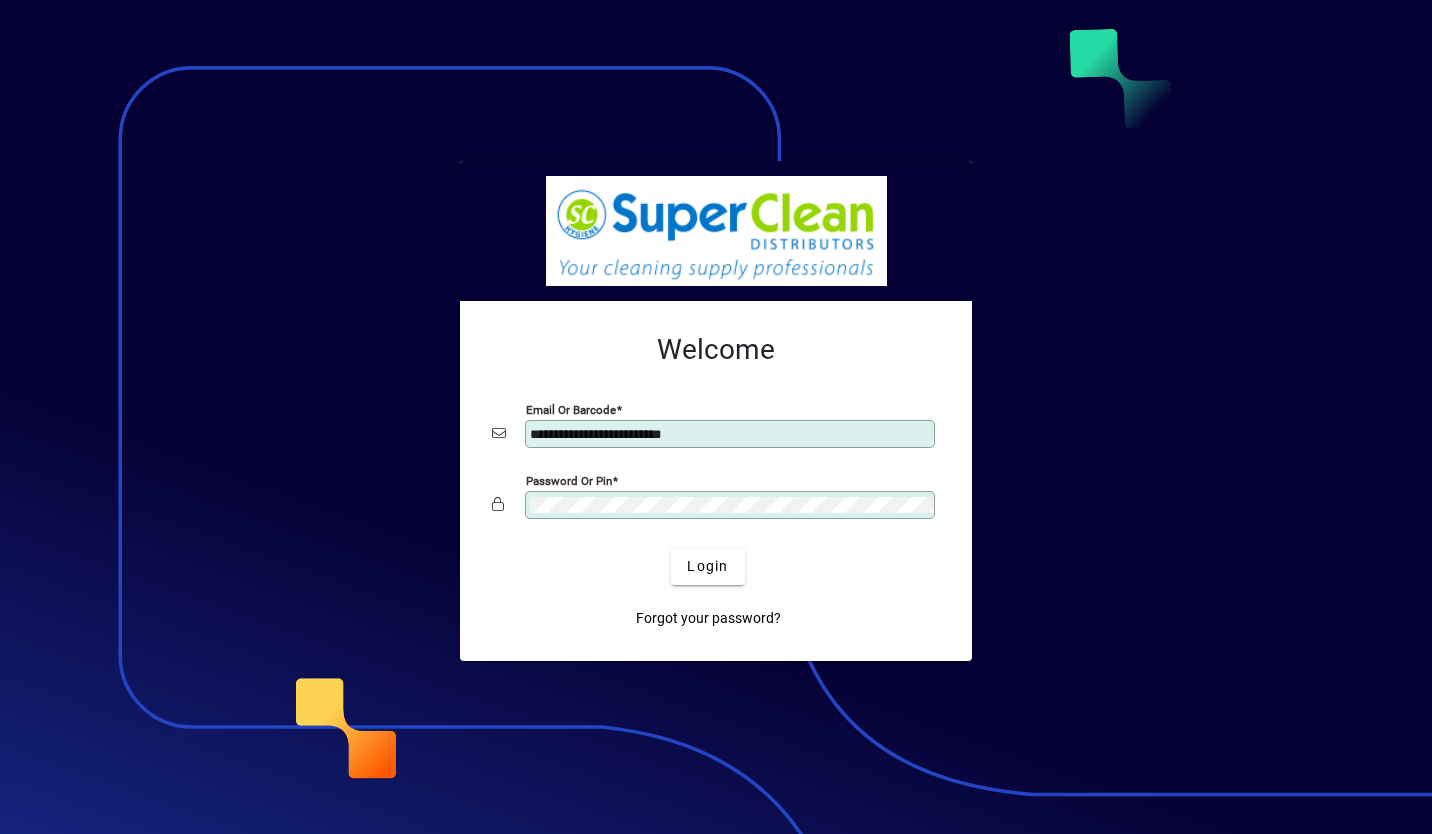 scroll, scrollTop: 0, scrollLeft: 0, axis: both 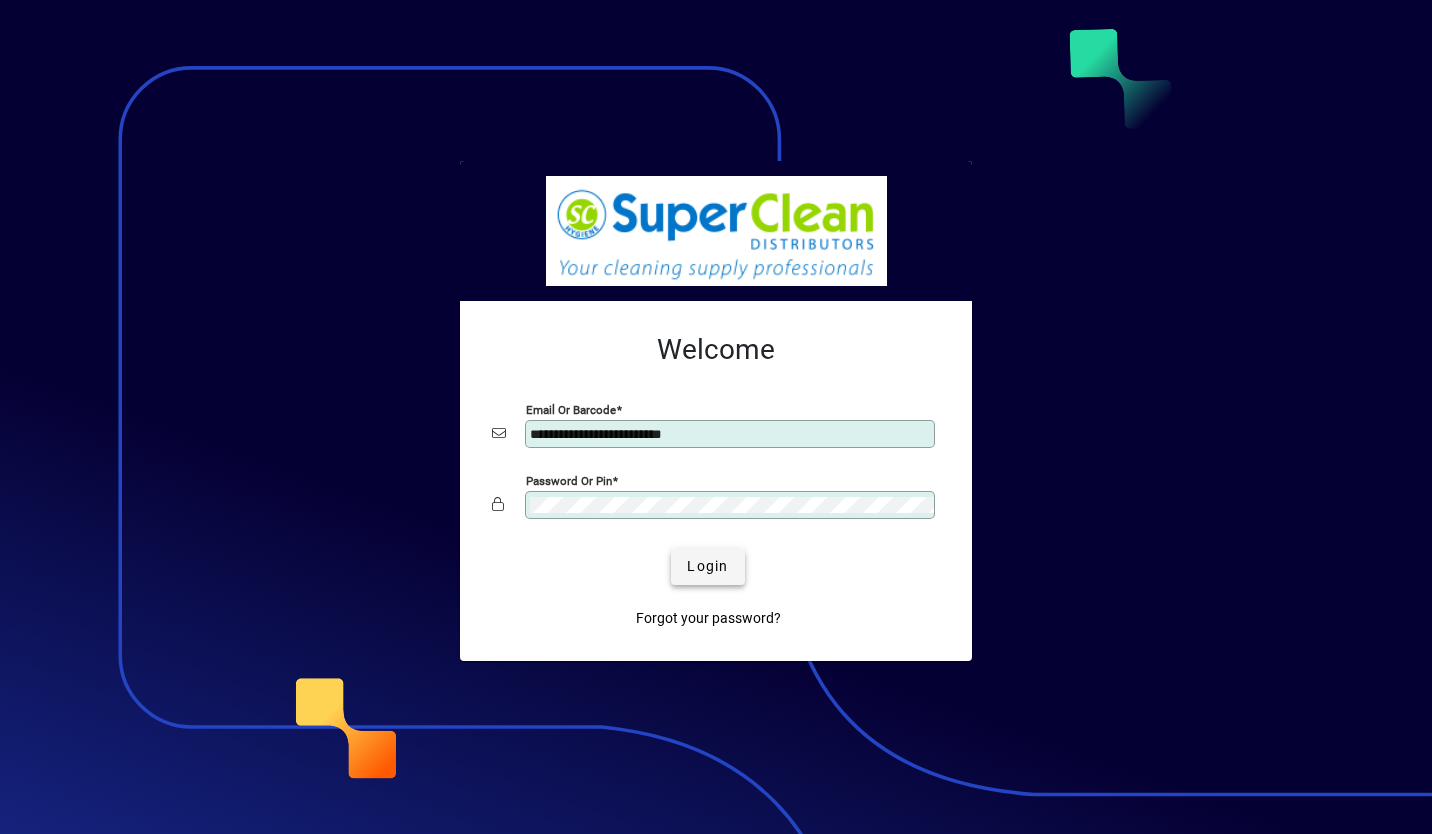 type 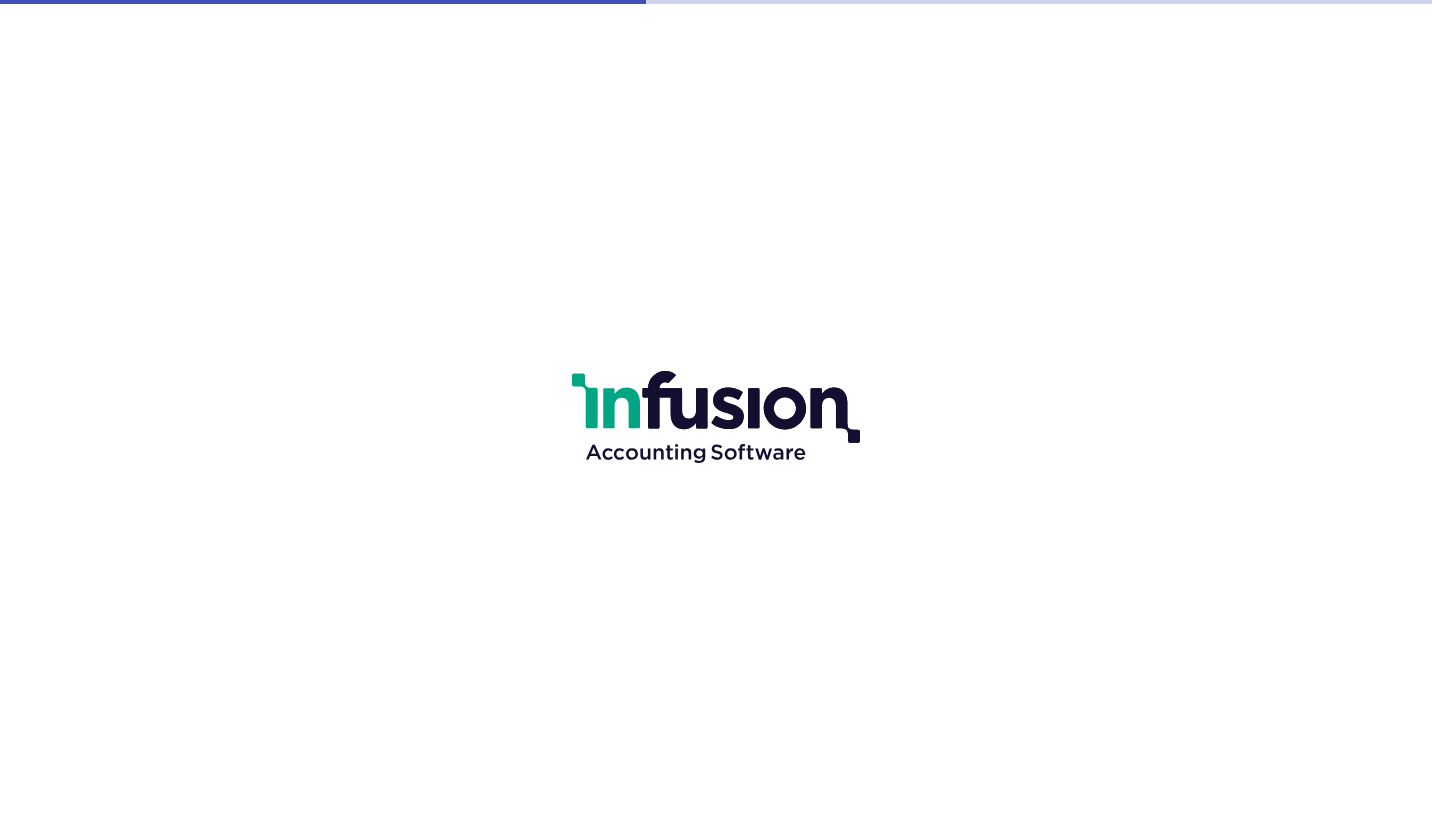 scroll, scrollTop: 0, scrollLeft: 0, axis: both 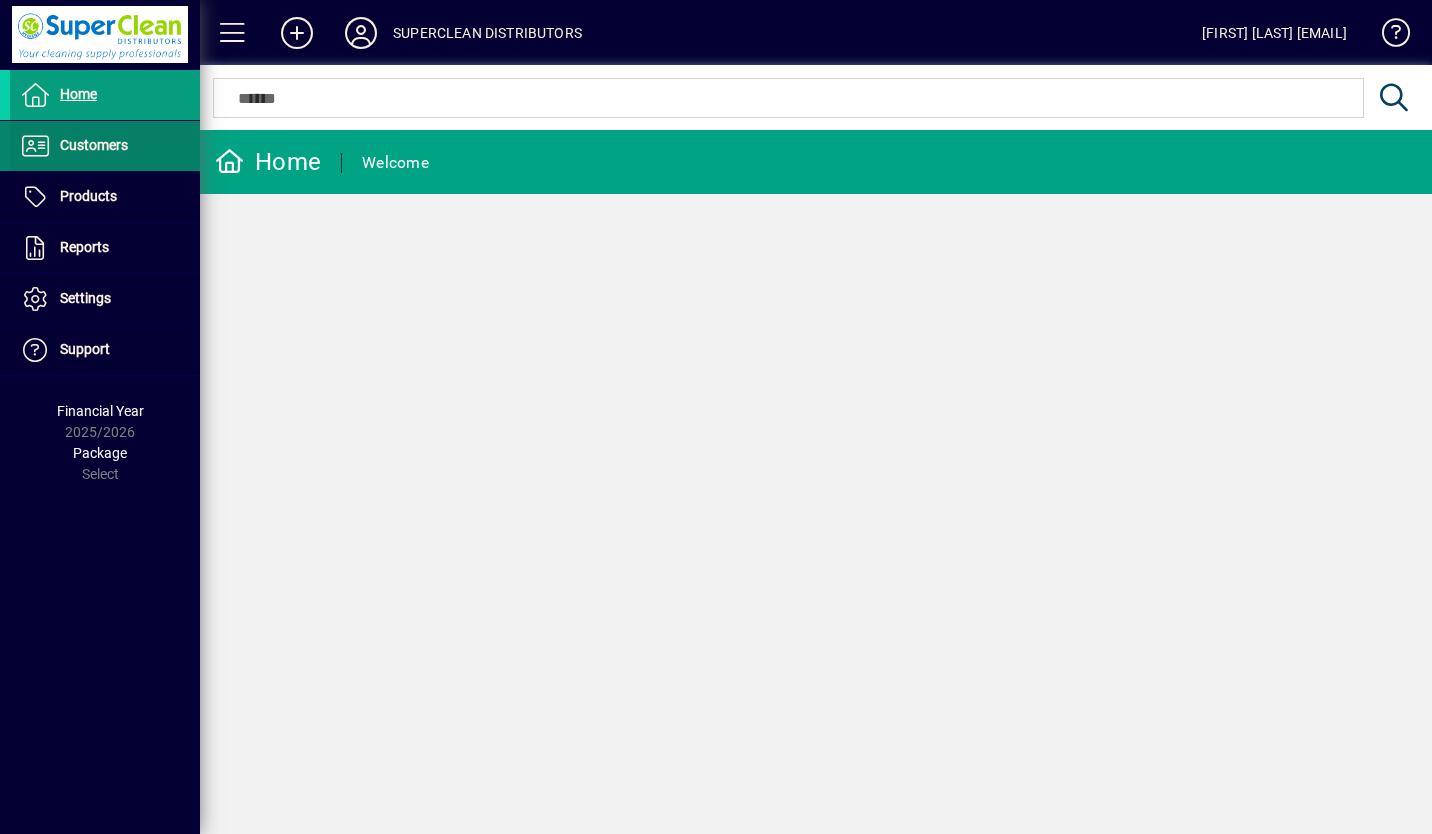 click on "Customers" at bounding box center (69, 146) 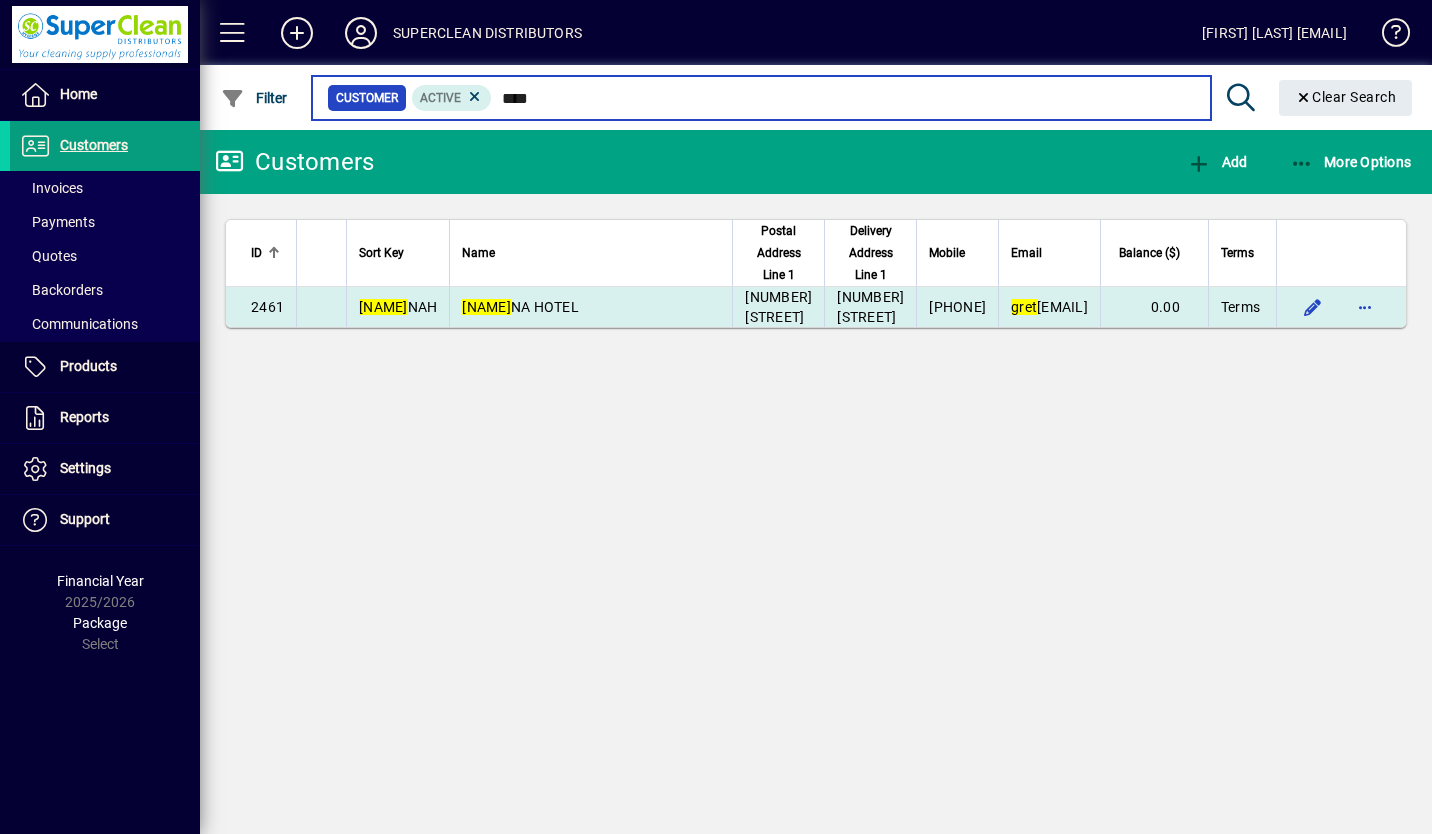 type on "****" 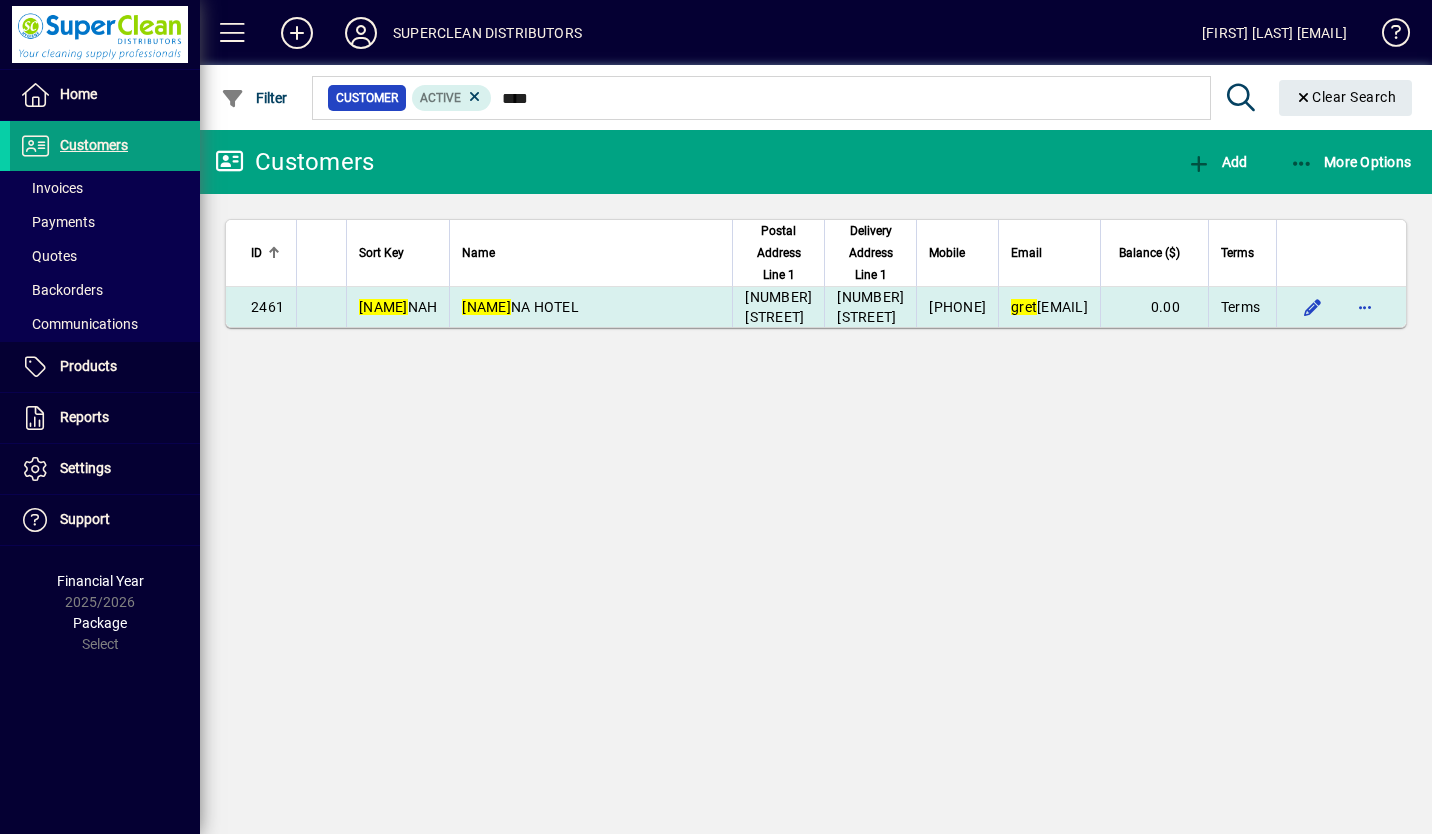 click on "[NAME]" at bounding box center [520, 307] 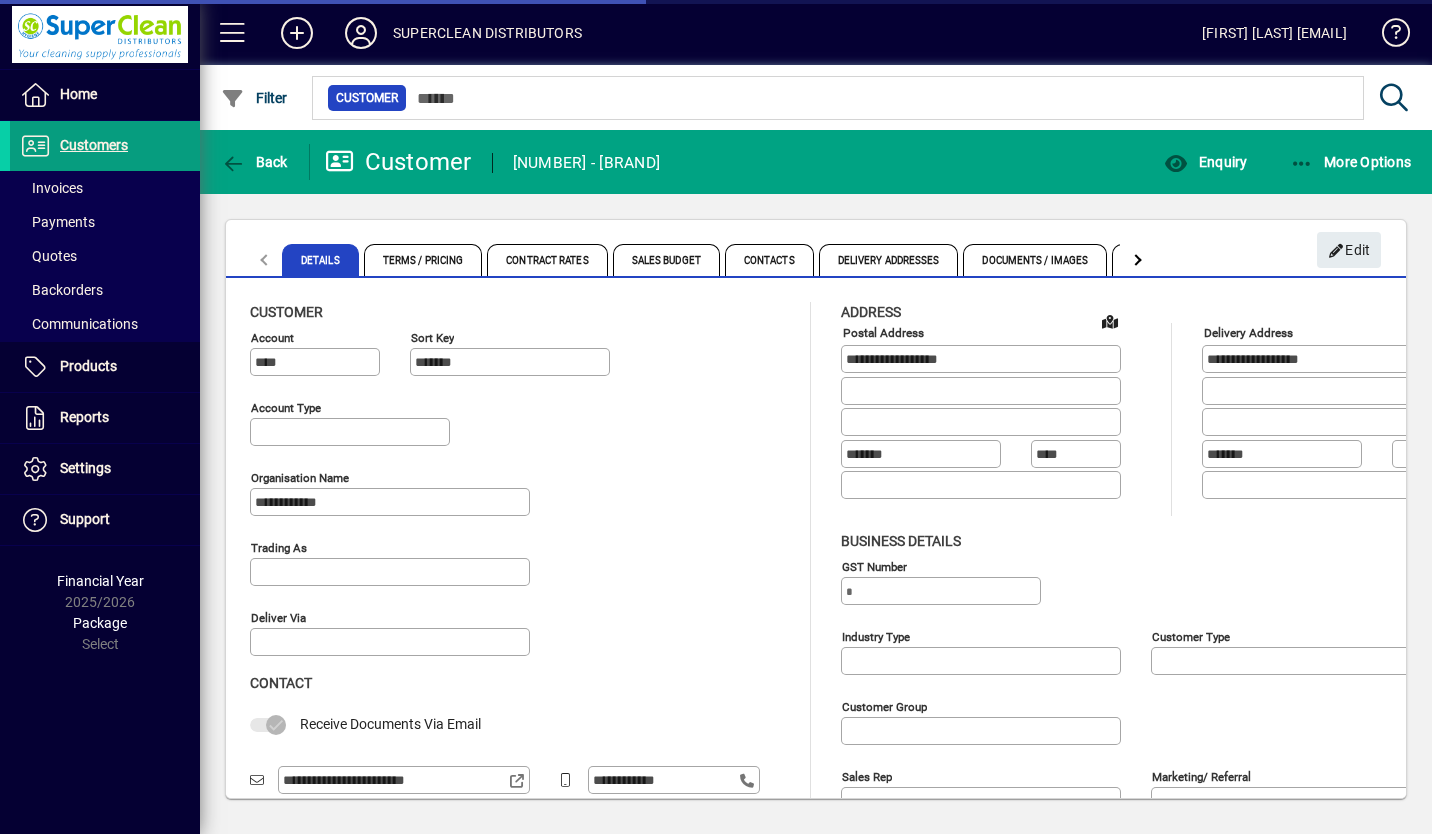 type on "**********" 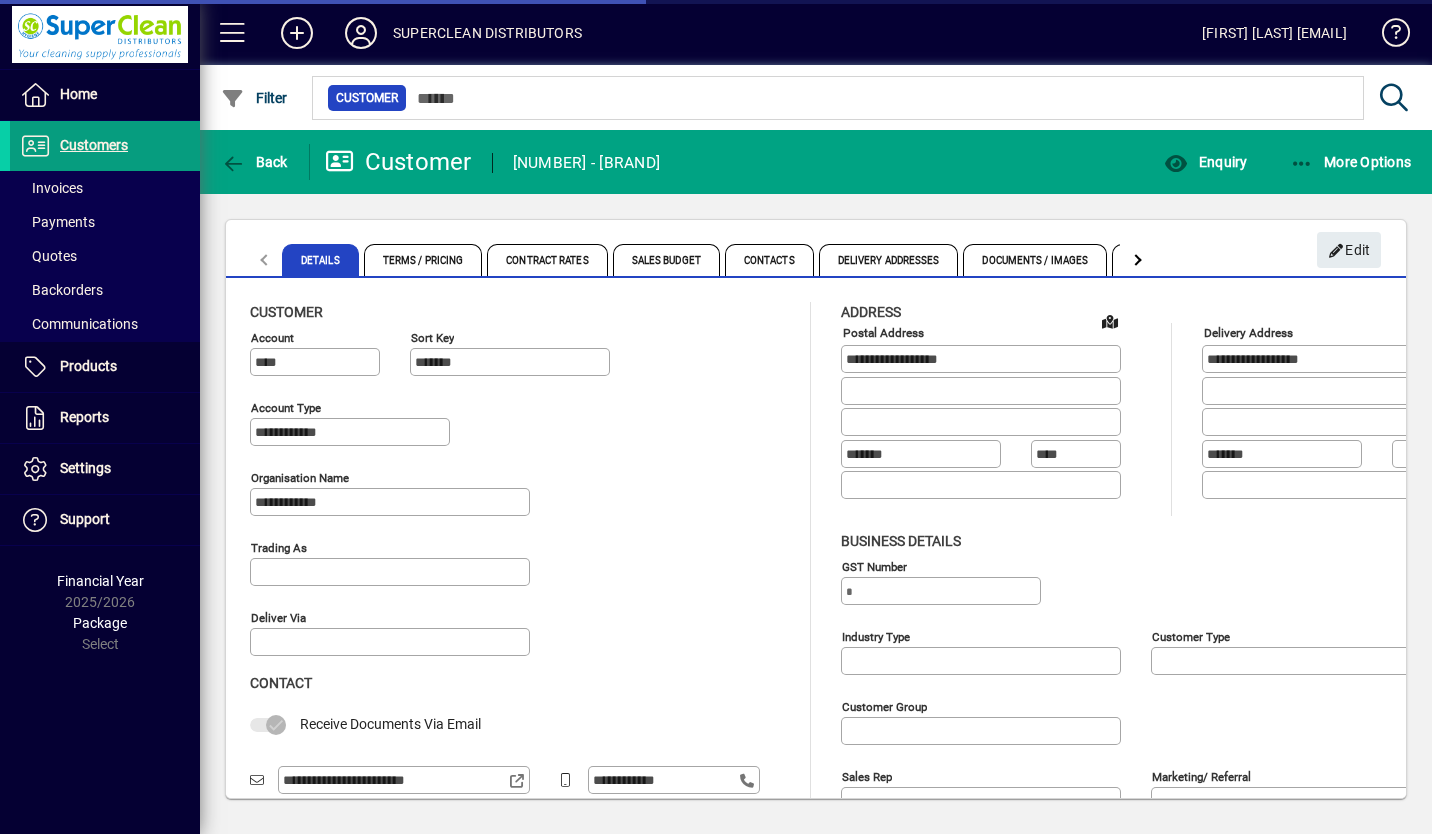 type on "**********" 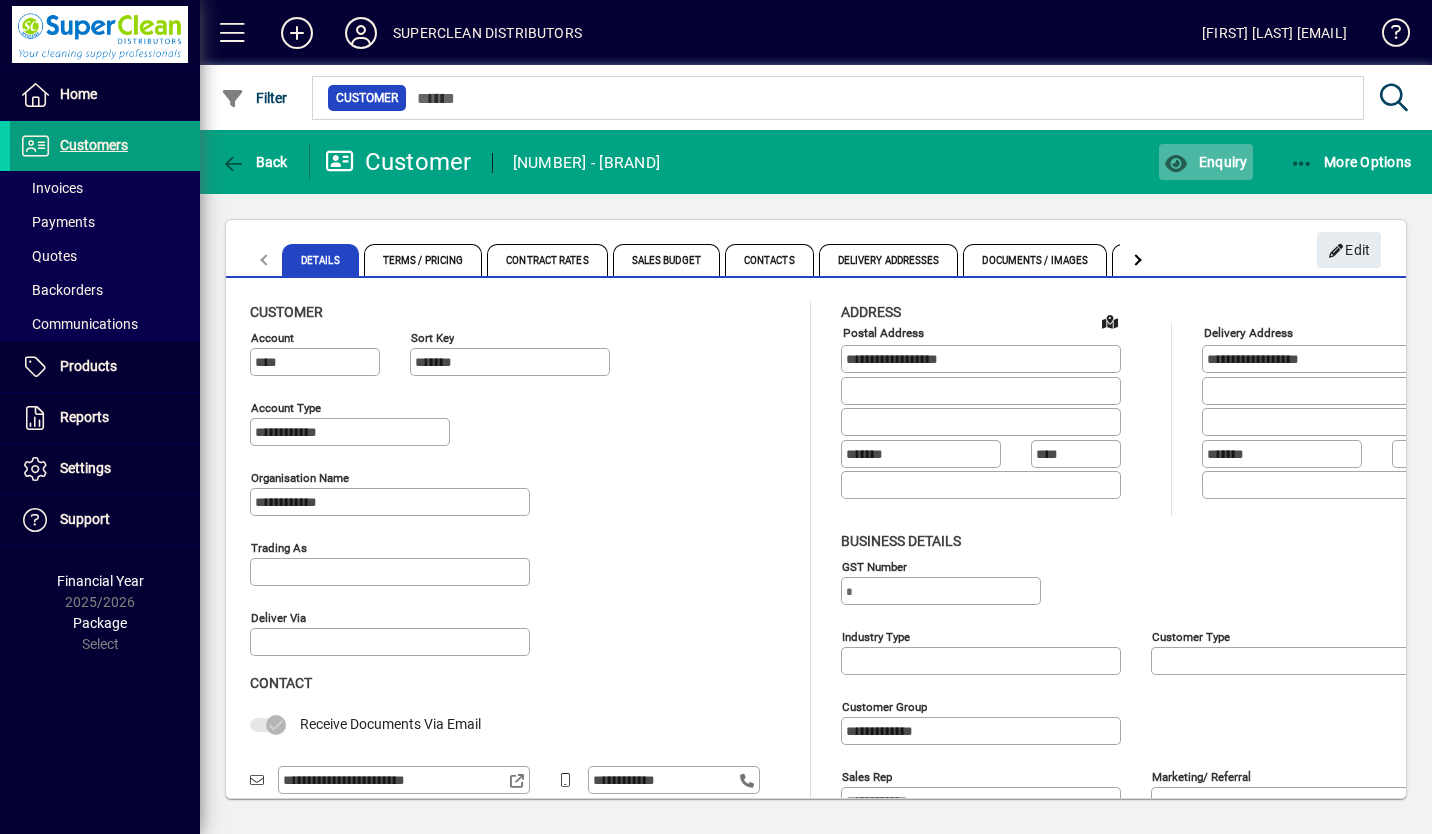 type 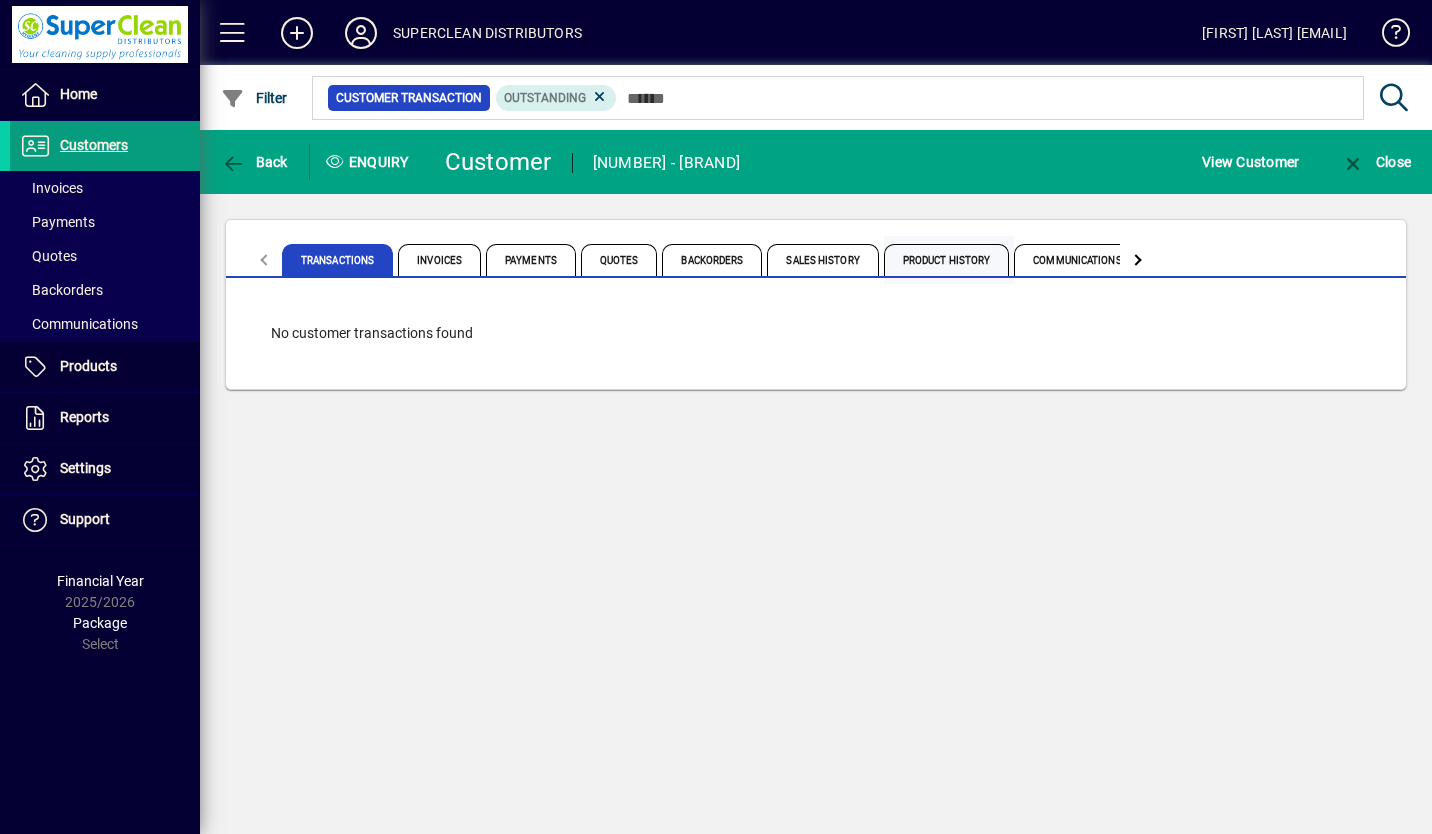 click on "Product History" at bounding box center [947, 260] 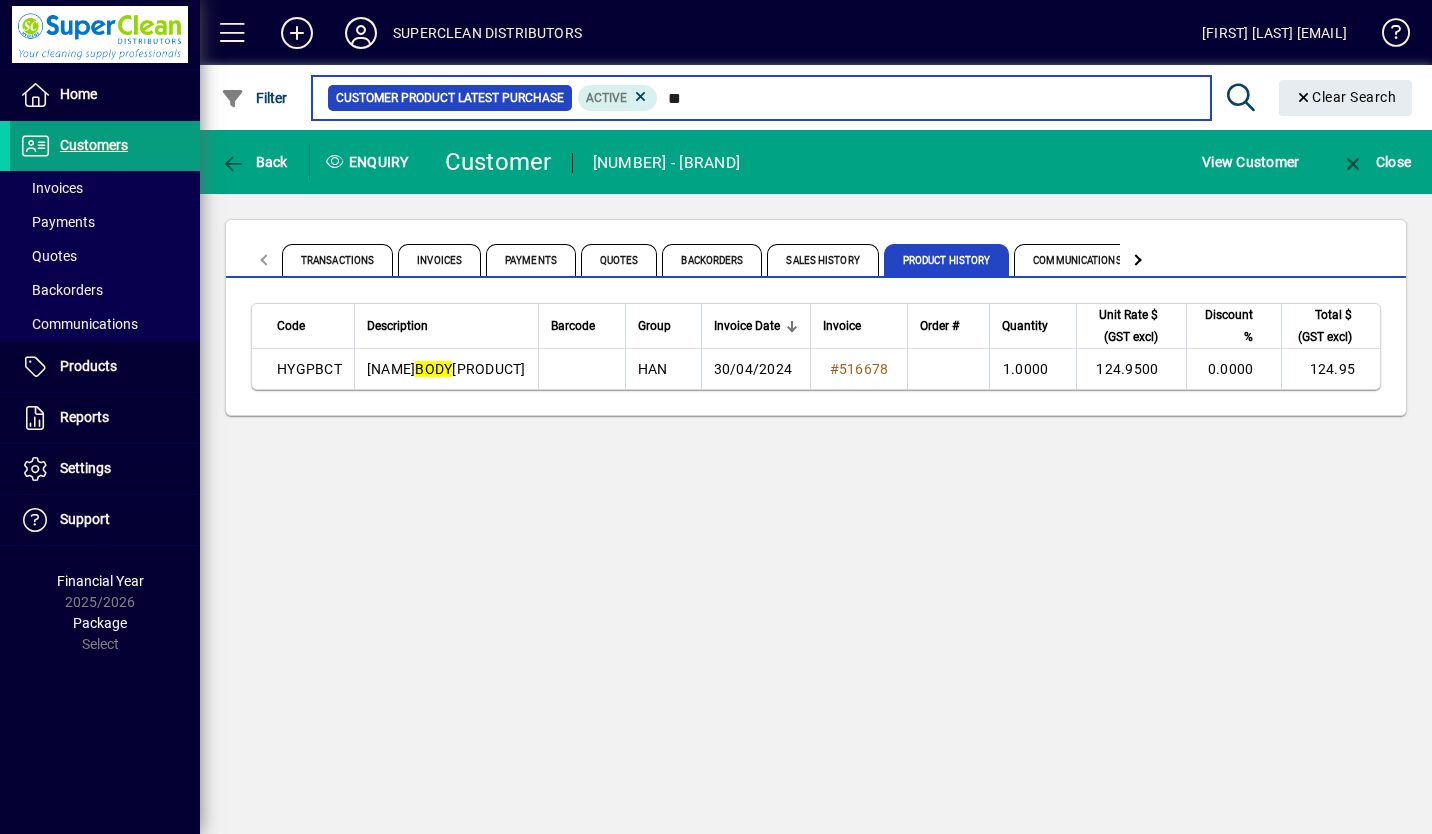 type on "*" 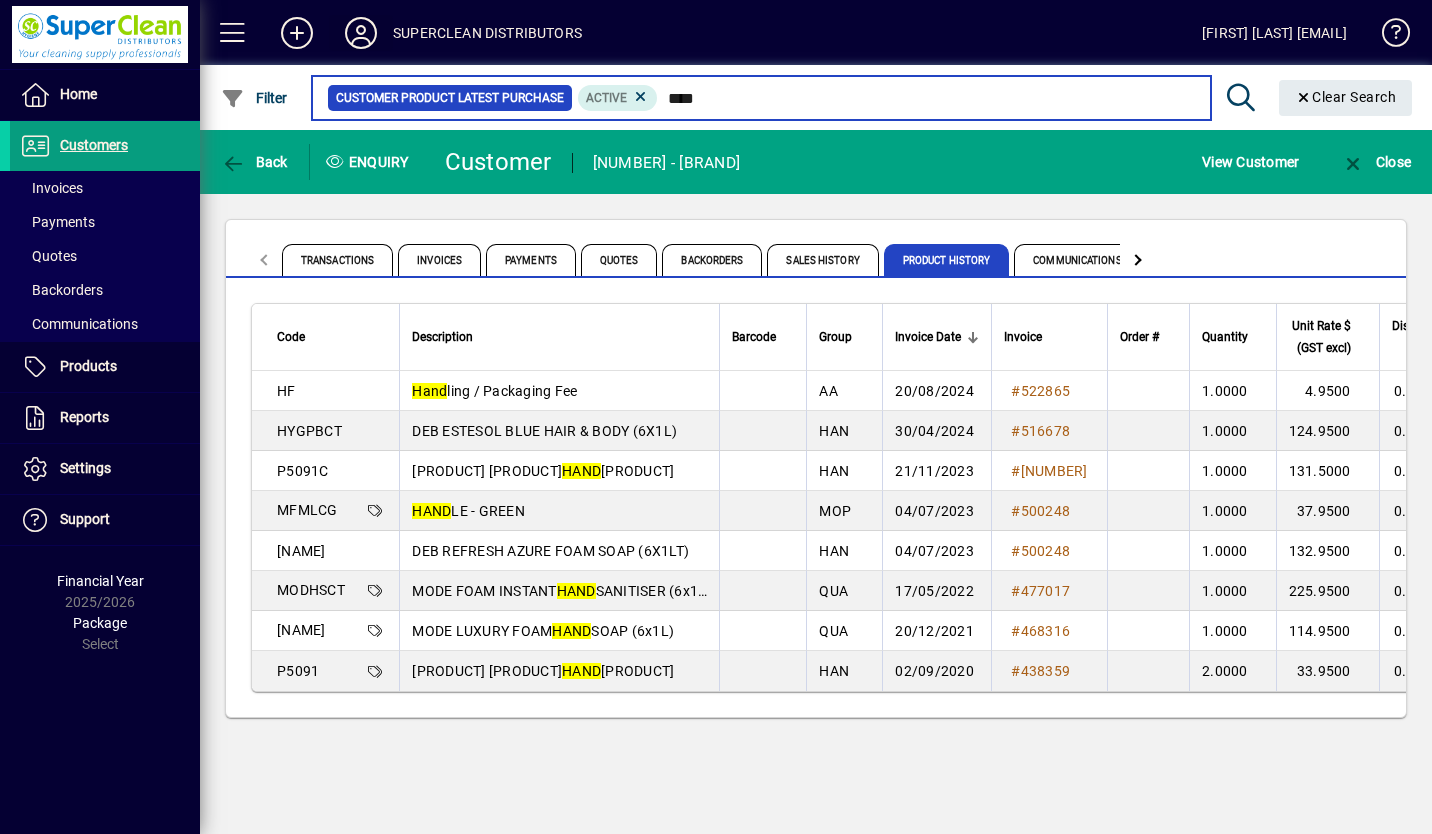 type on "****" 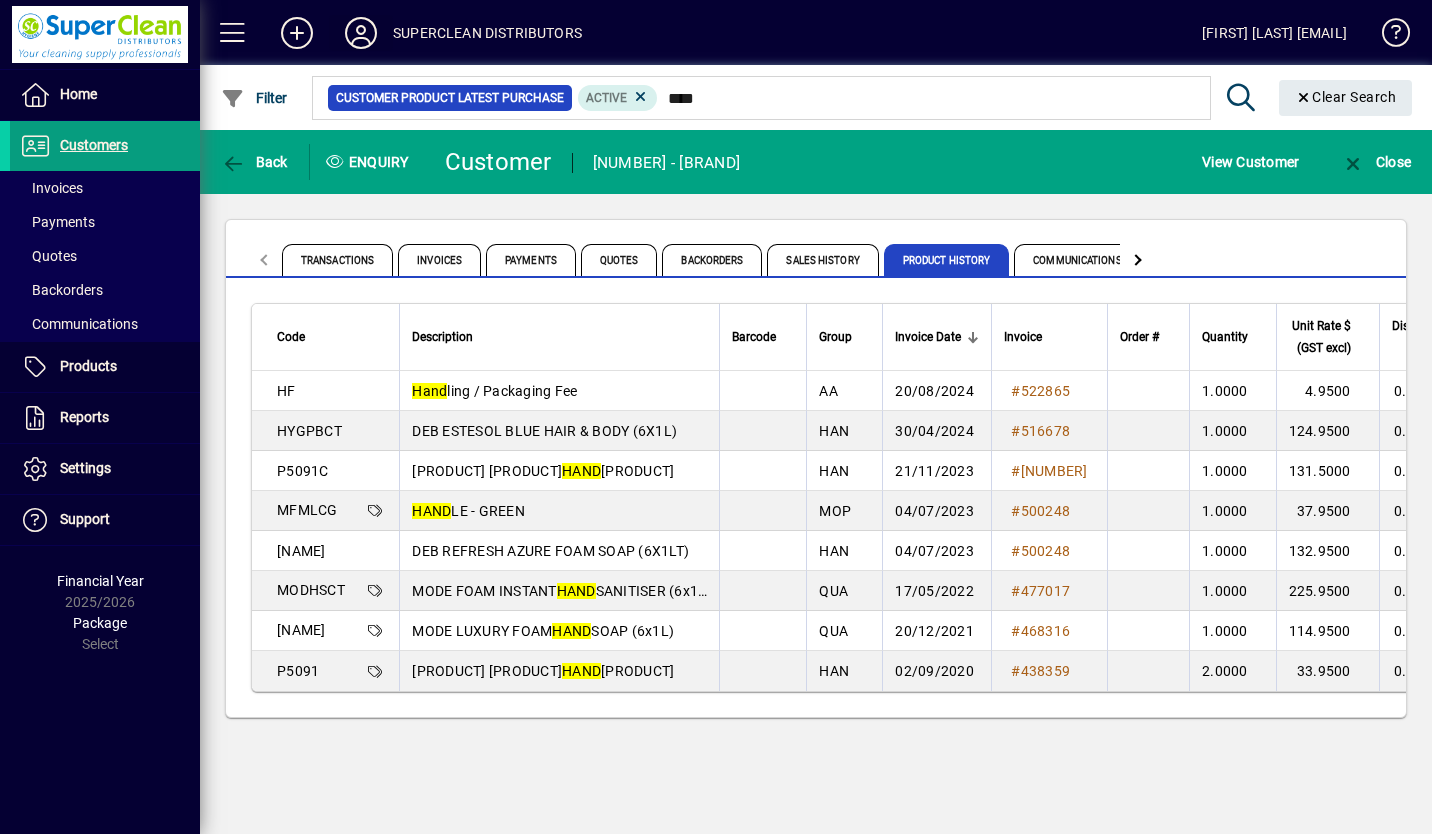 type 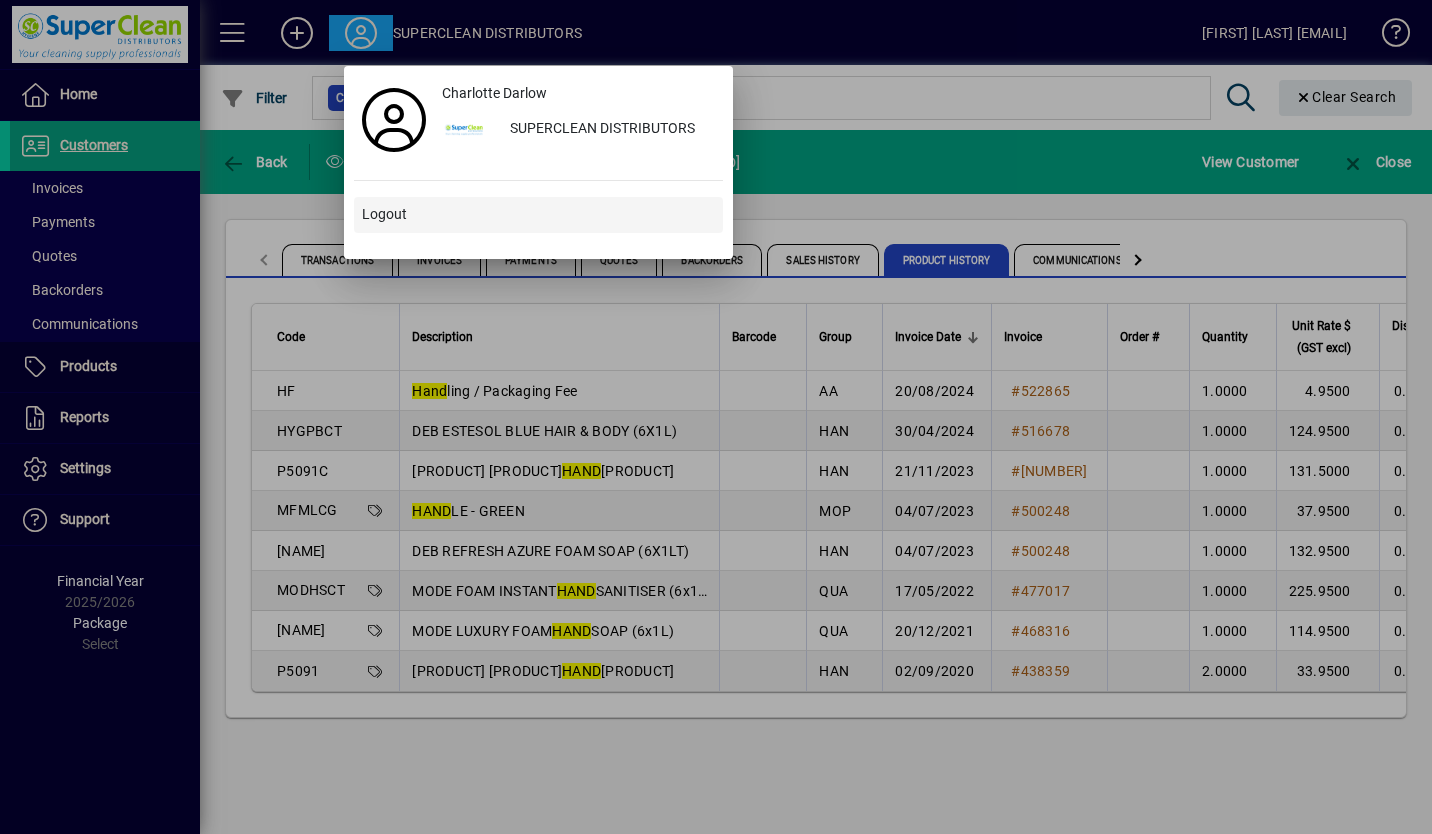 type 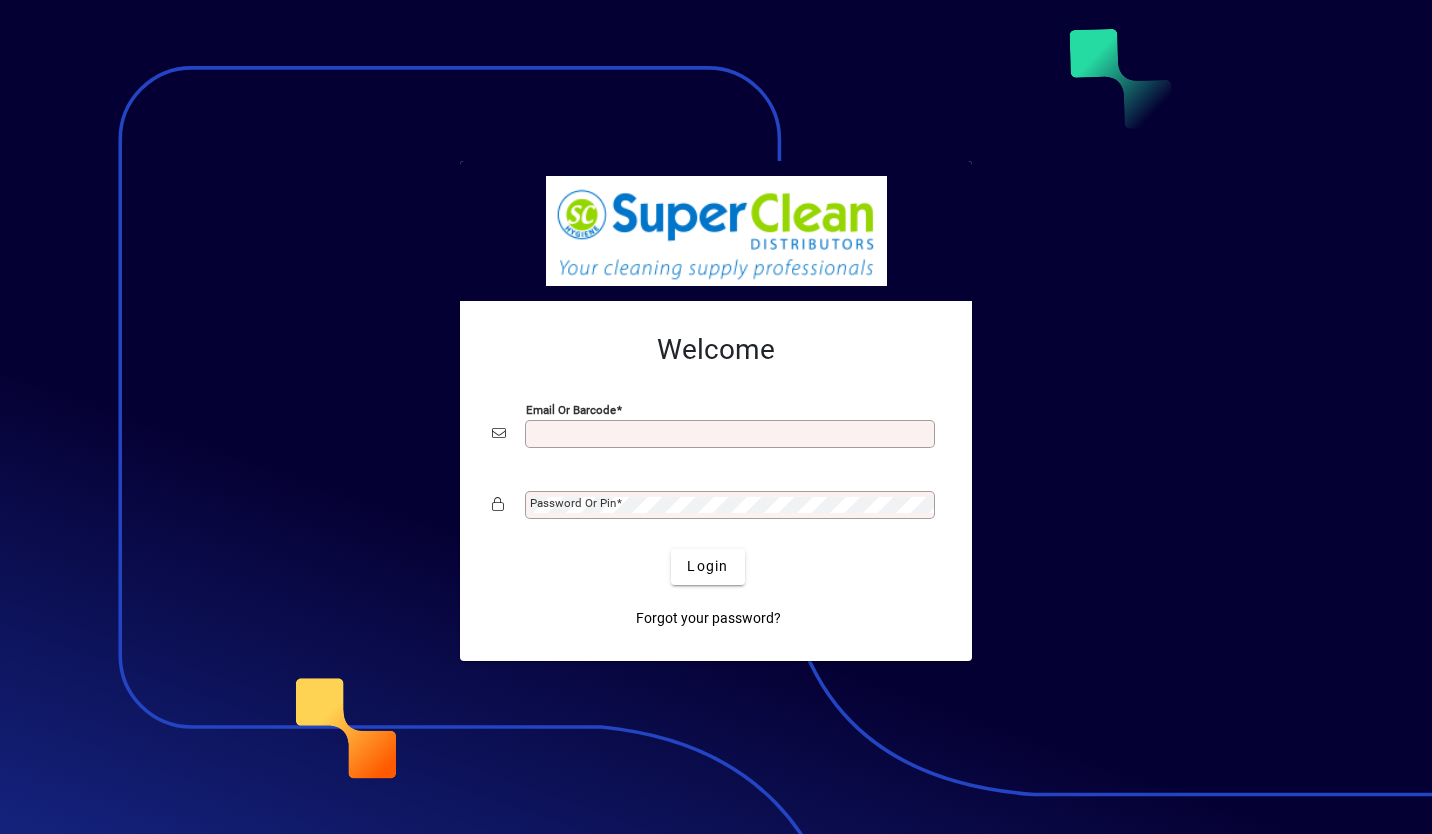 scroll, scrollTop: 0, scrollLeft: 0, axis: both 